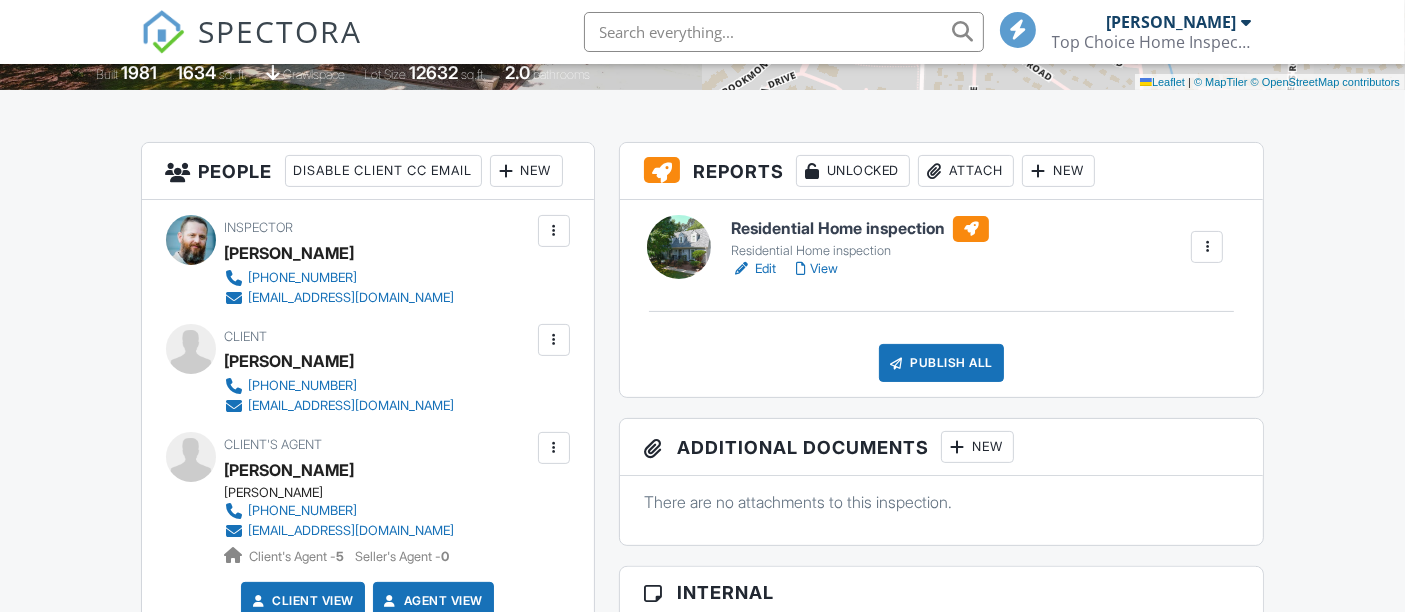 scroll, scrollTop: 777, scrollLeft: 0, axis: vertical 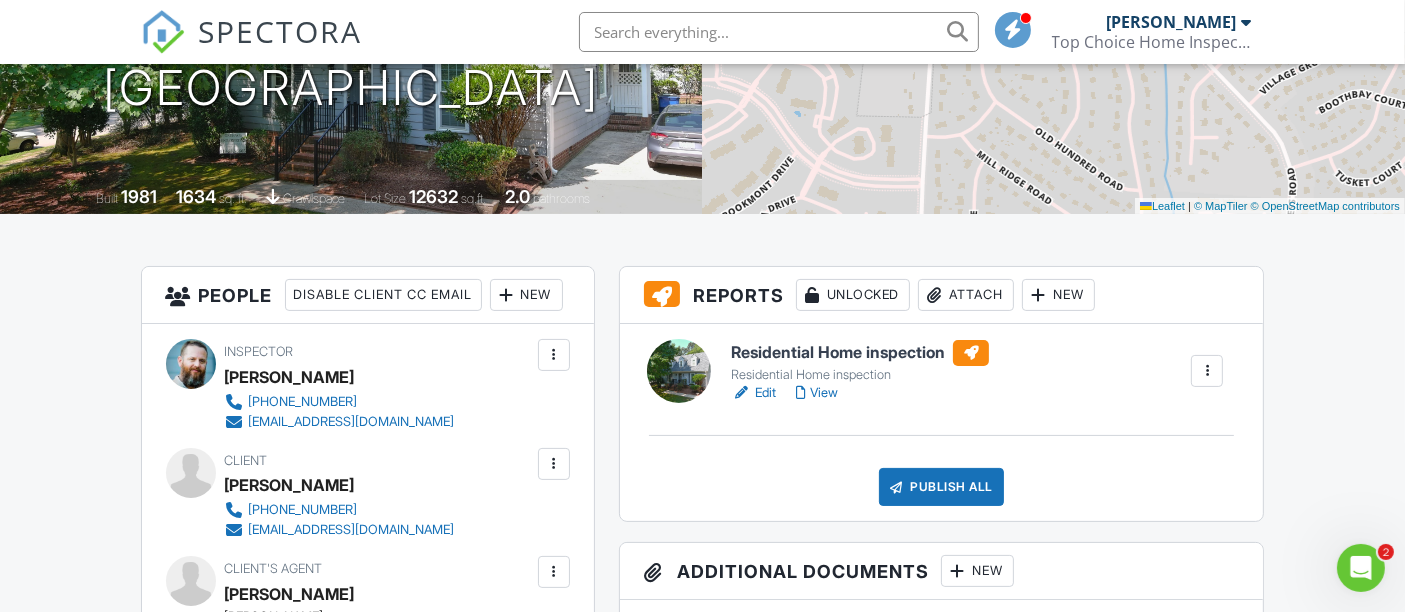click on "View" at bounding box center [817, 393] 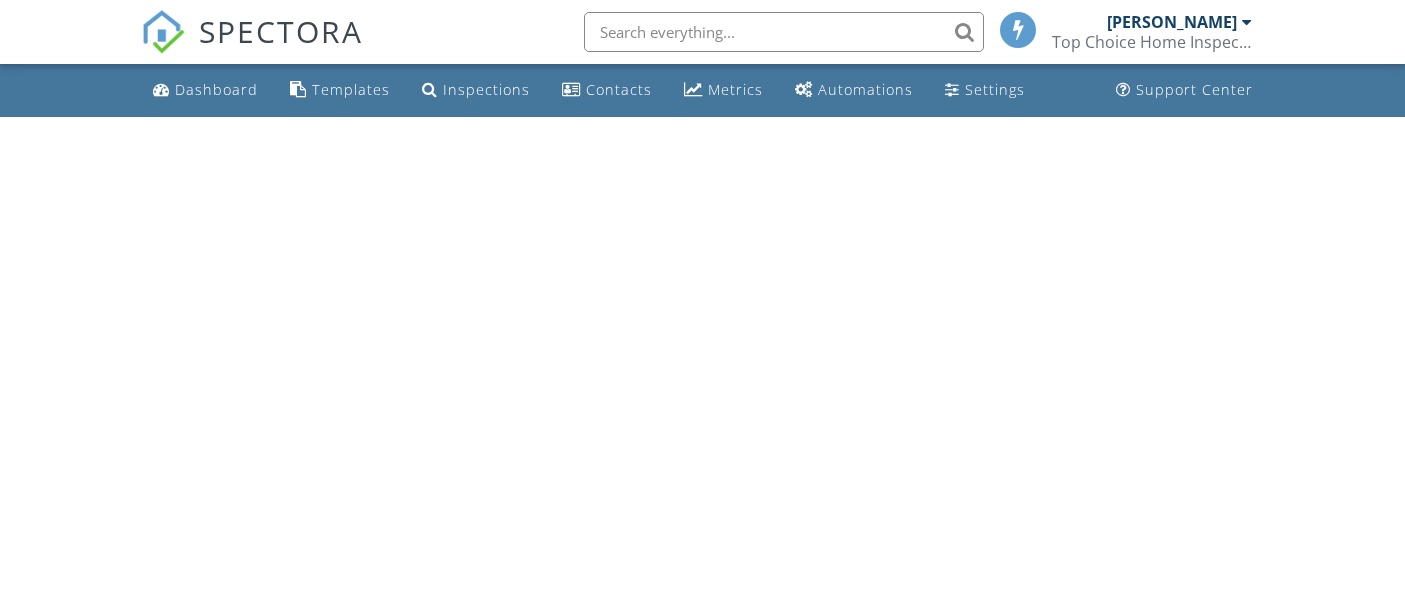 scroll, scrollTop: 0, scrollLeft: 0, axis: both 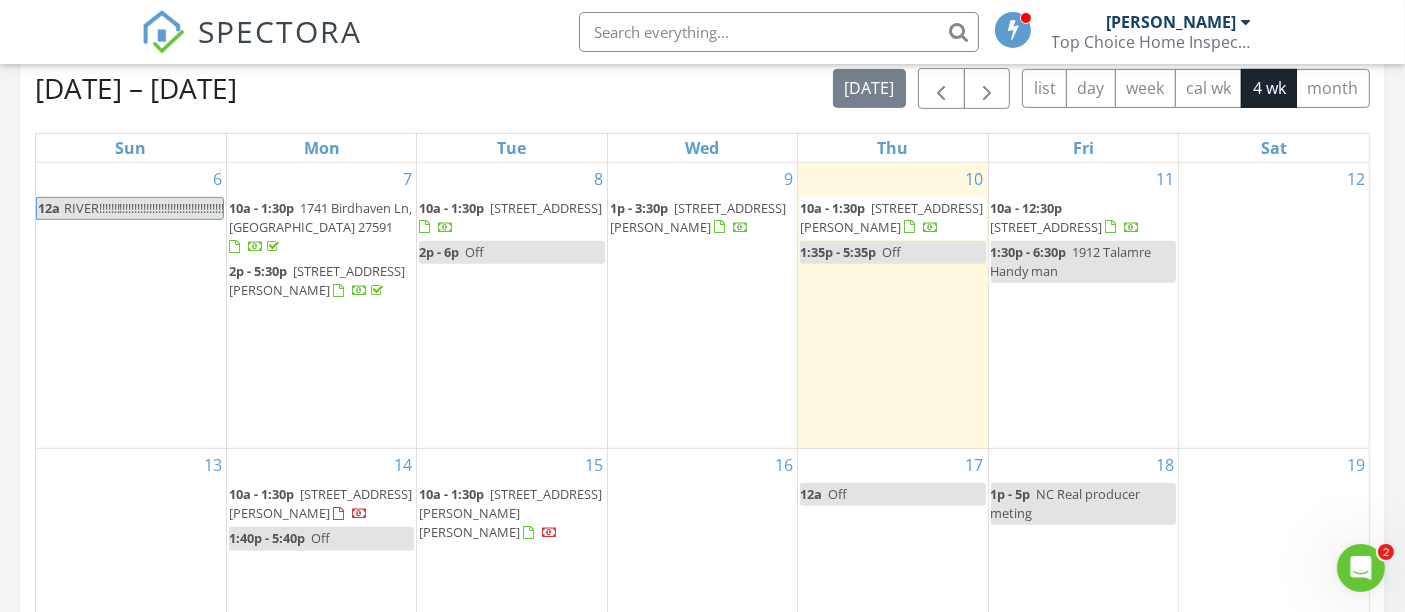 click on "2p - 5:30p
652 Marion Hills Wy, Knightdale 27545" at bounding box center [317, 280] 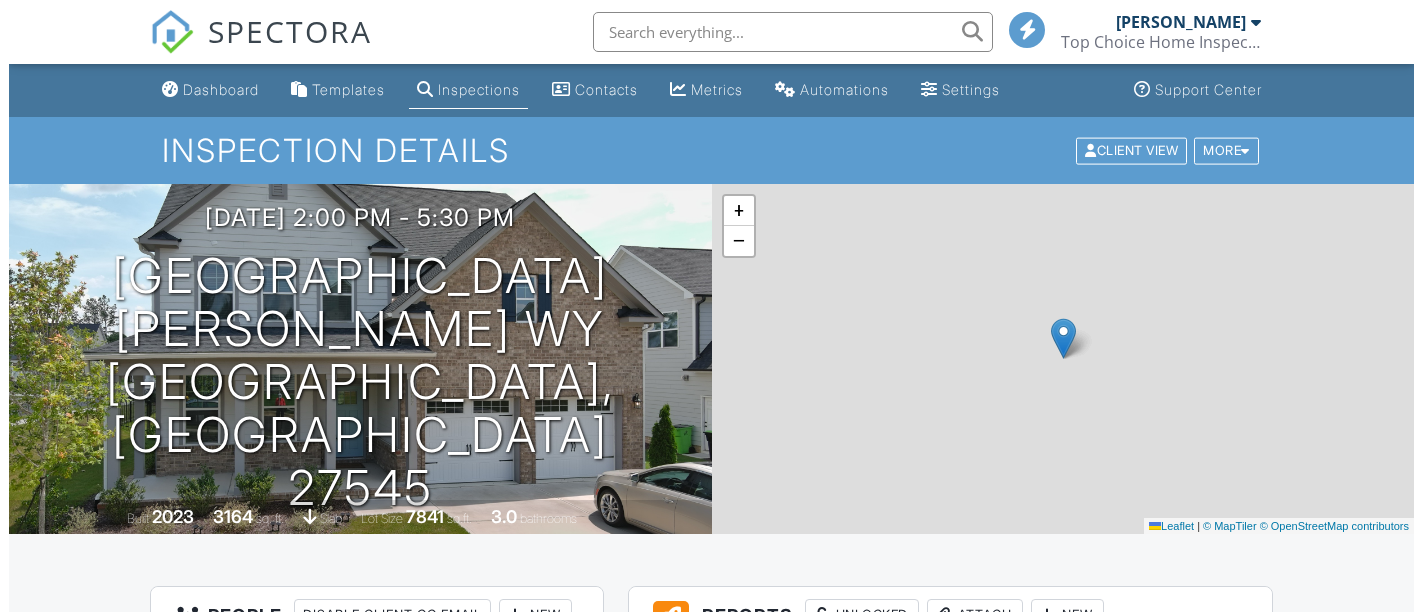 scroll, scrollTop: 444, scrollLeft: 0, axis: vertical 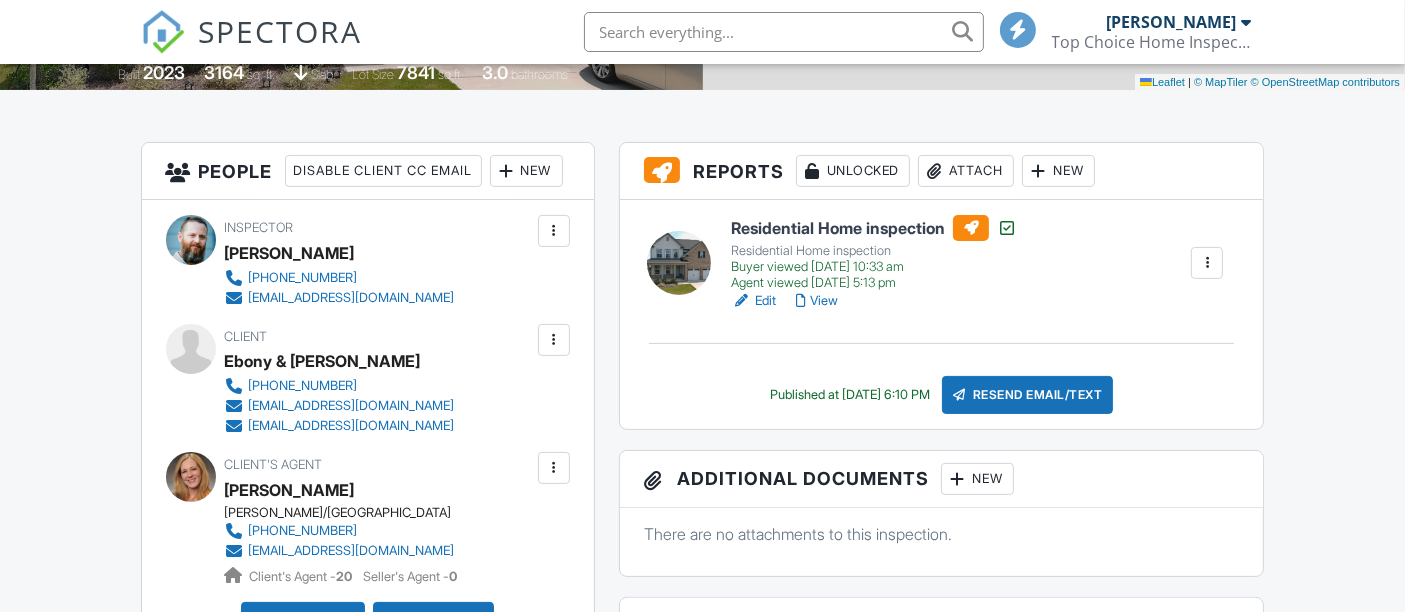 click on "Attach" at bounding box center (966, 171) 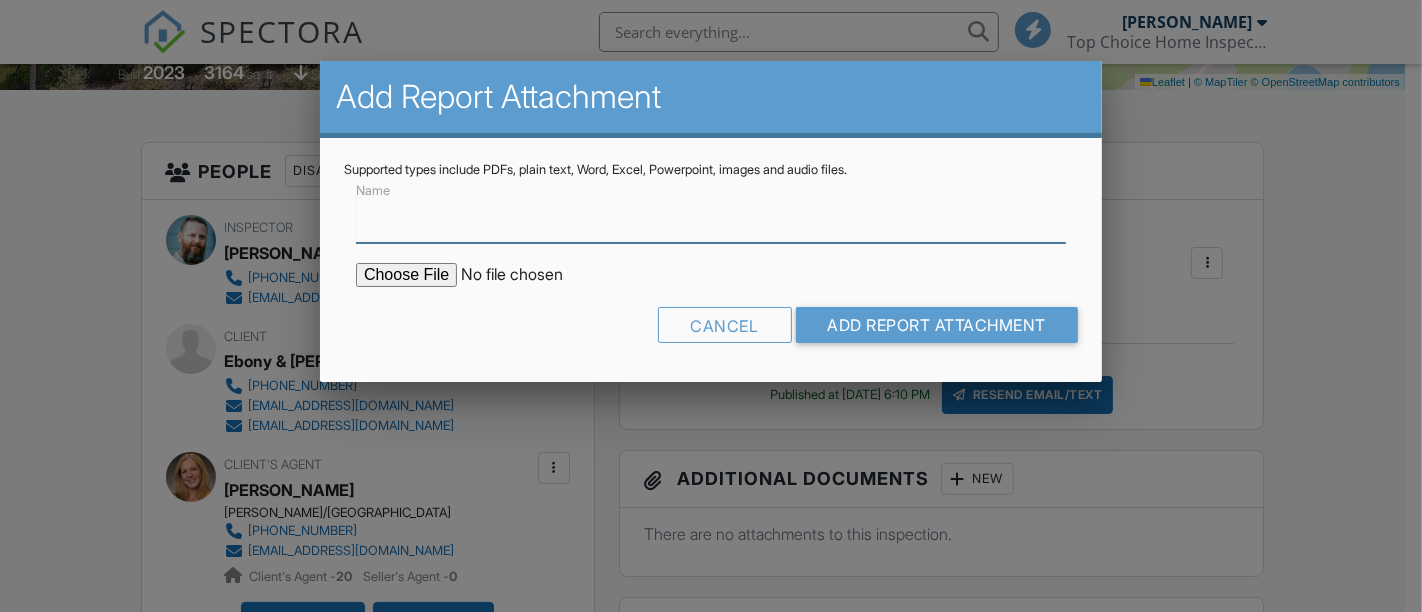 scroll, scrollTop: 444, scrollLeft: 0, axis: vertical 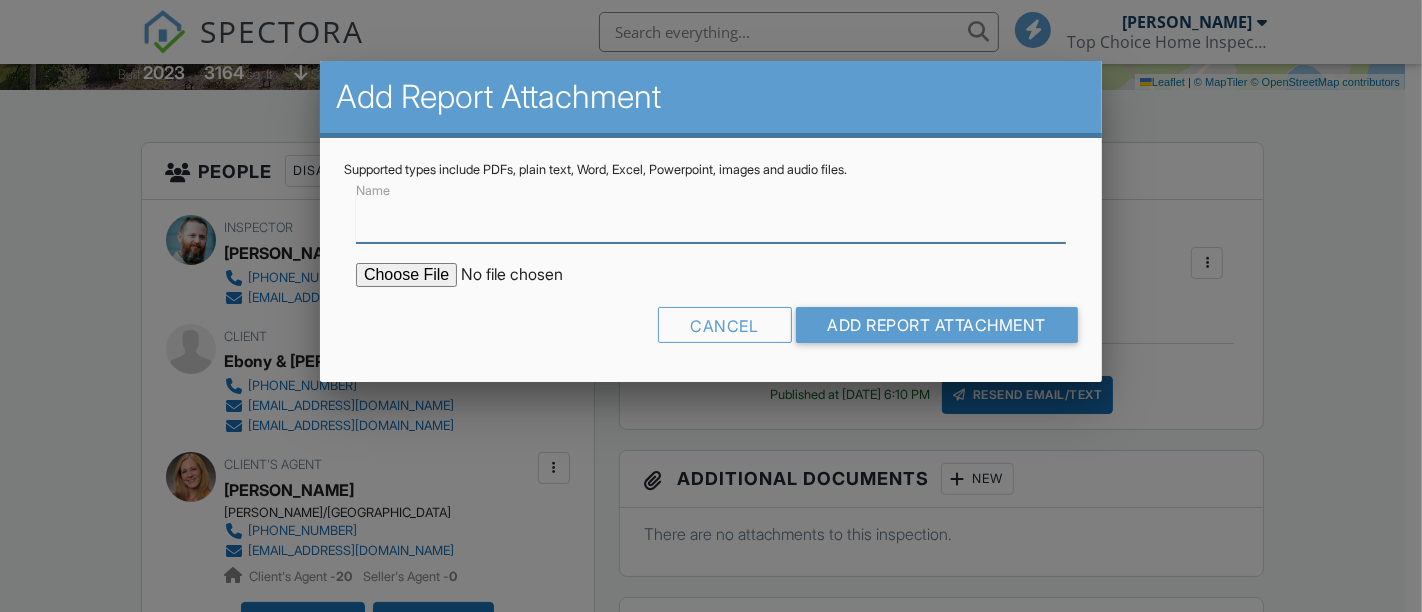 click on "Name" at bounding box center (711, 218) 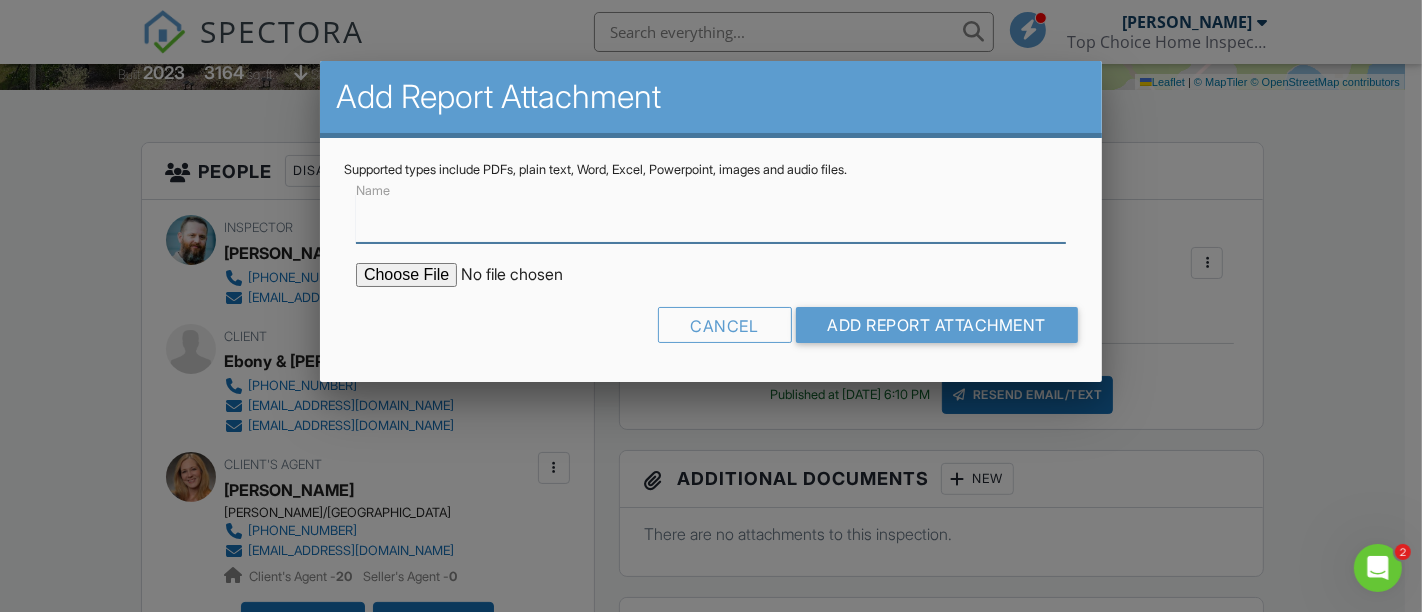 scroll, scrollTop: 0, scrollLeft: 0, axis: both 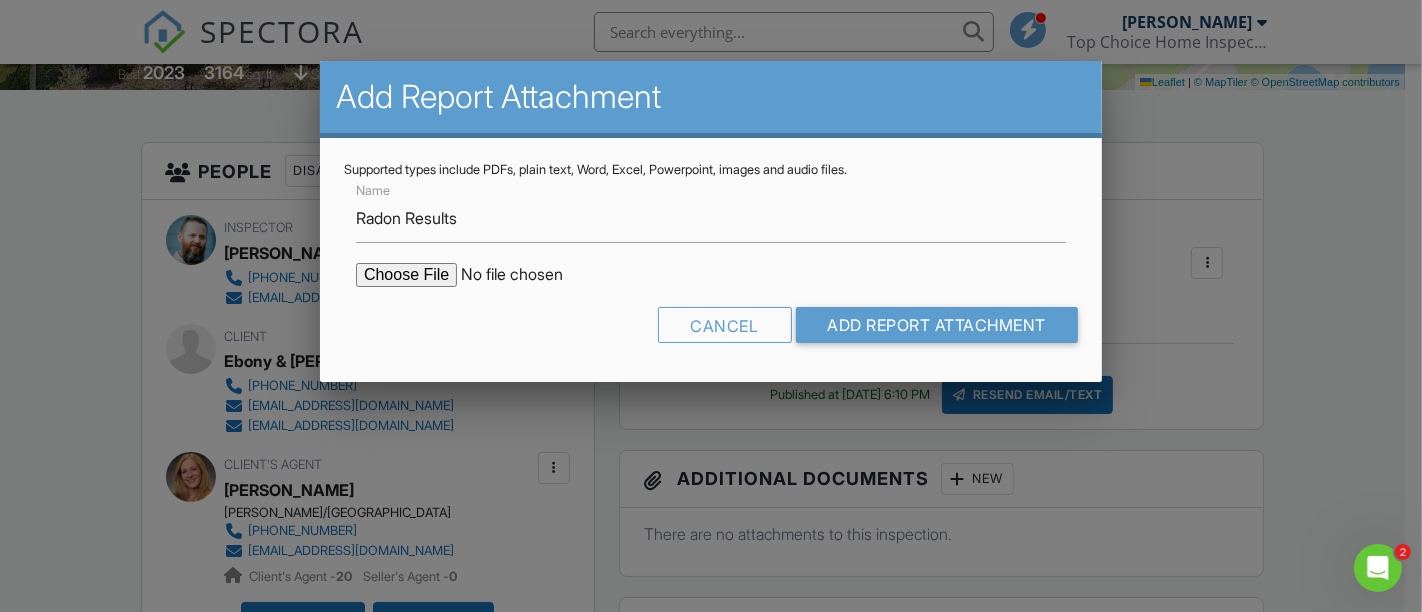 type on "C:\fakepath\0000002342961100056.pdf" 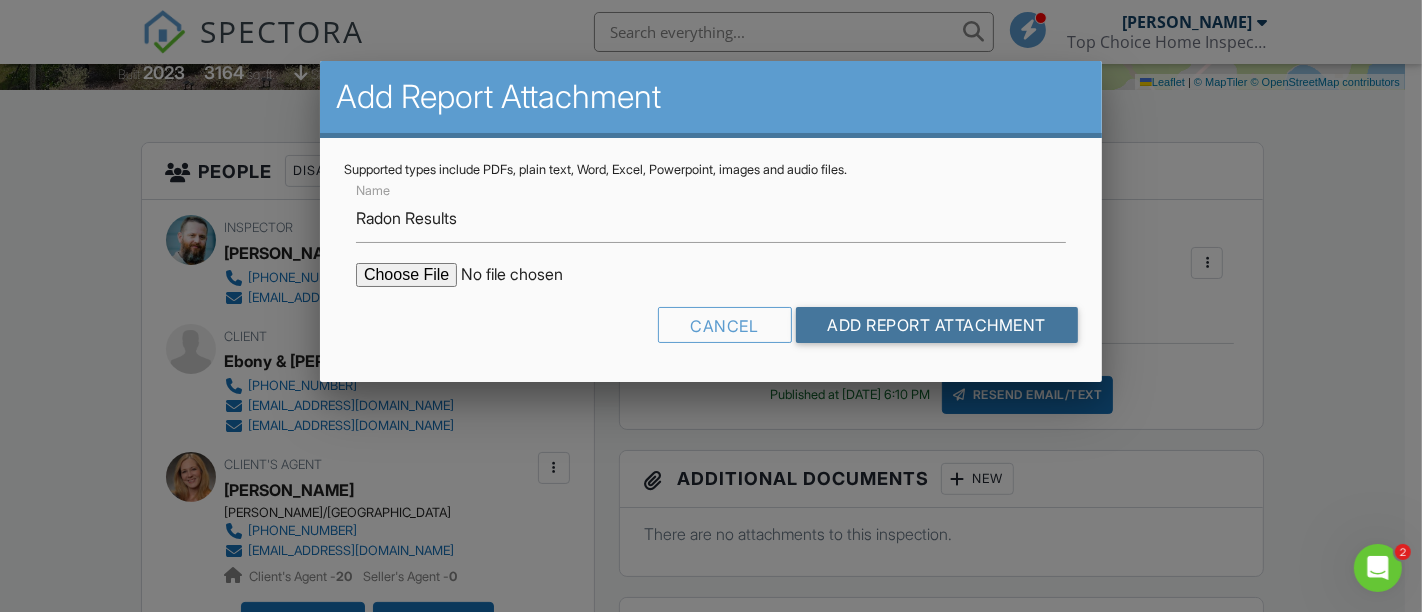 click on "Add Report Attachment" at bounding box center (937, 325) 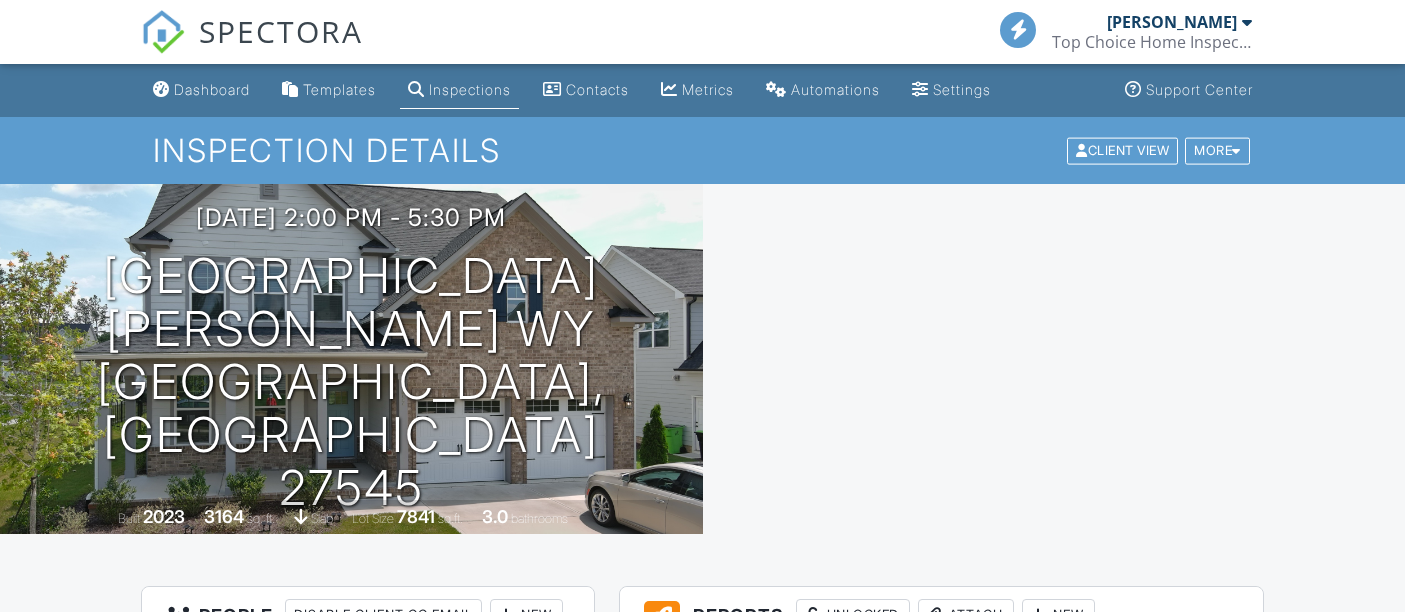 scroll, scrollTop: 0, scrollLeft: 0, axis: both 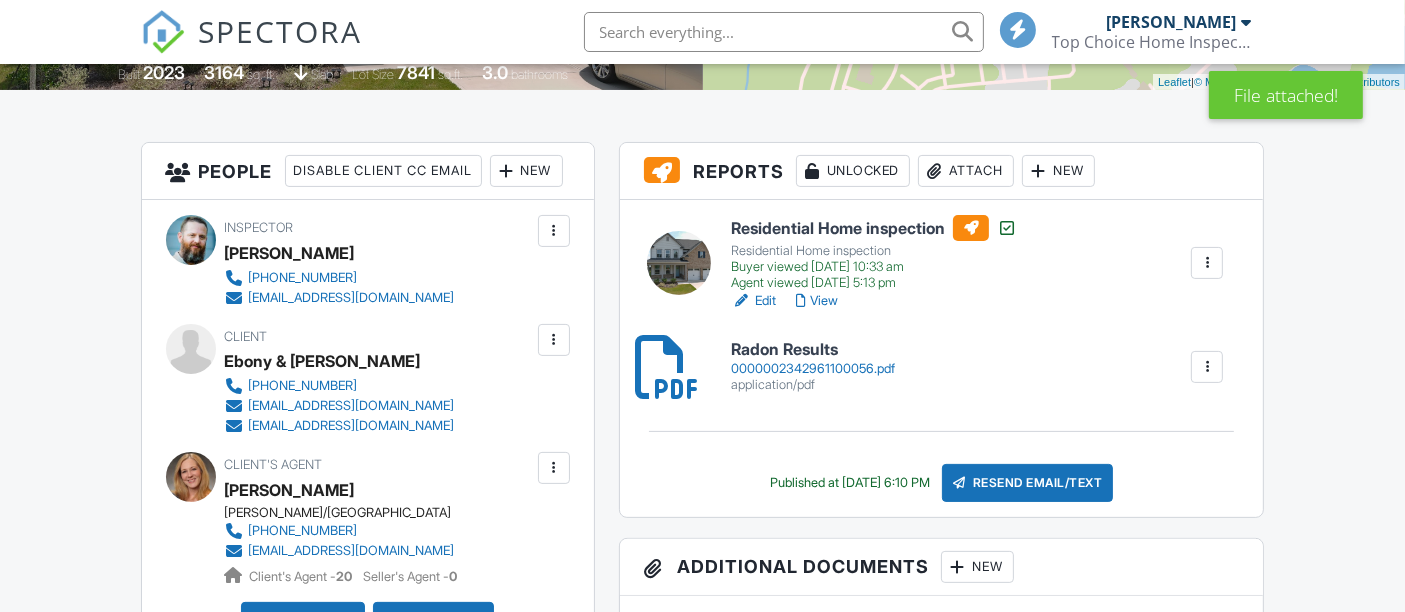 click on "application/pdf" at bounding box center (813, 385) 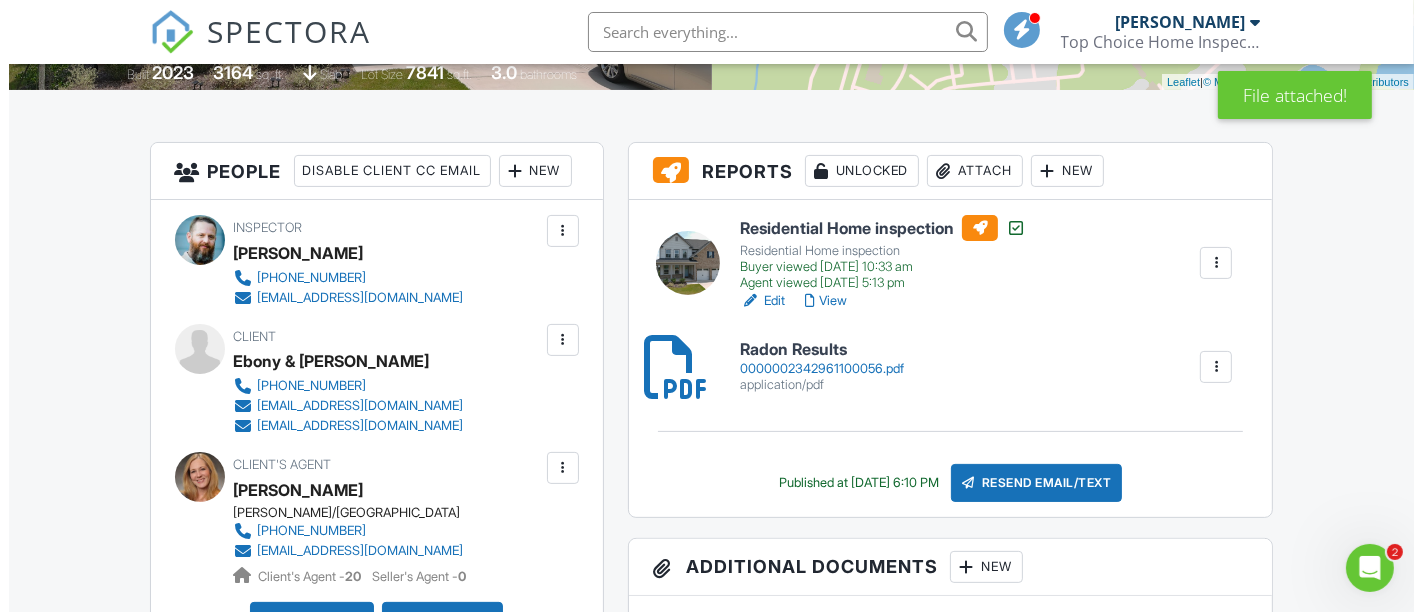 scroll, scrollTop: 0, scrollLeft: 0, axis: both 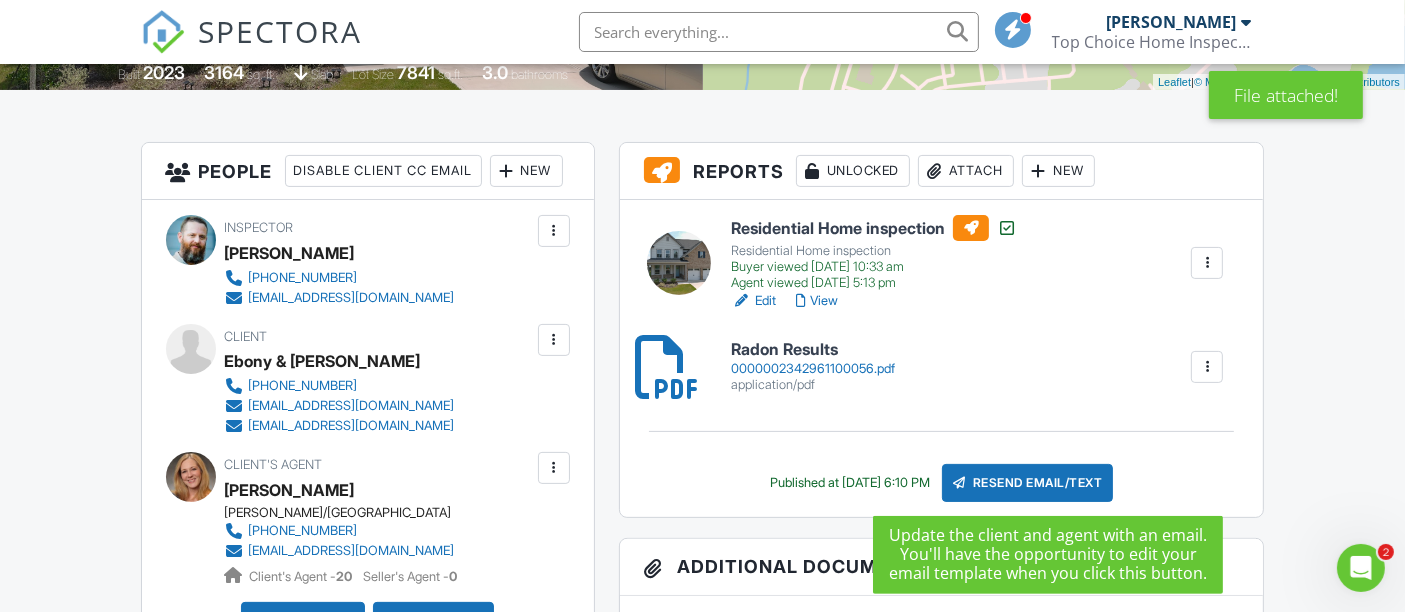 click on "Resend Email/Text" at bounding box center [1028, 483] 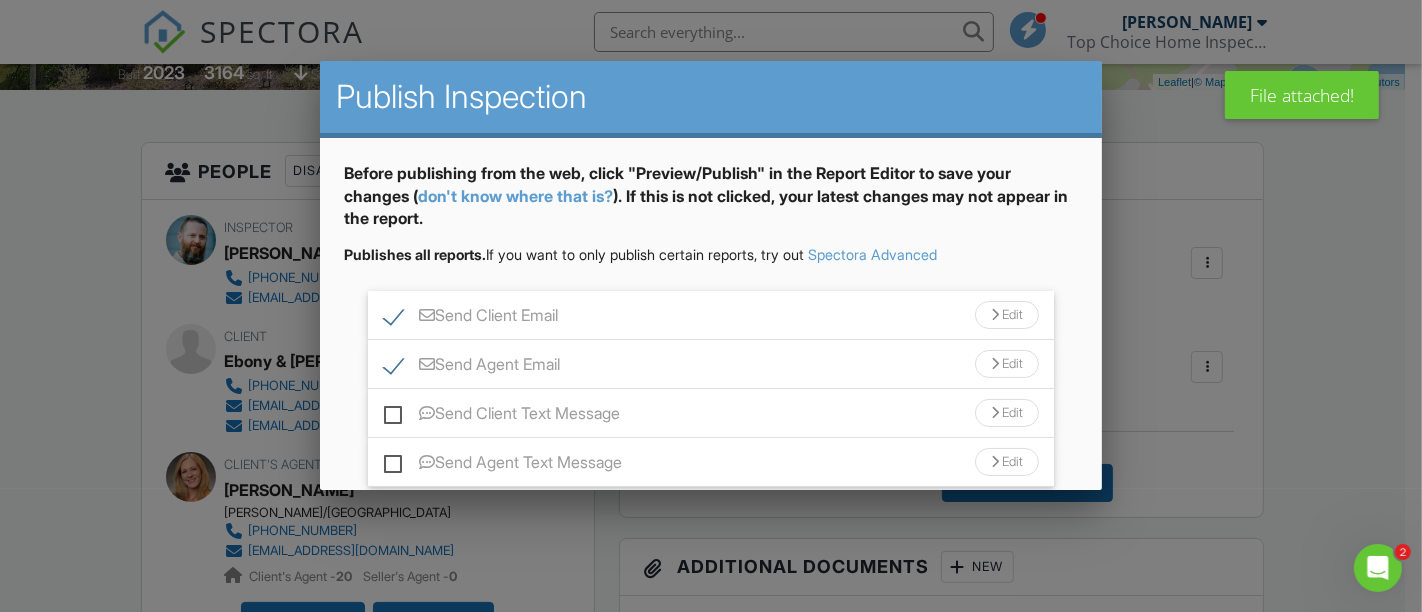 click on "Edit" at bounding box center (1007, 315) 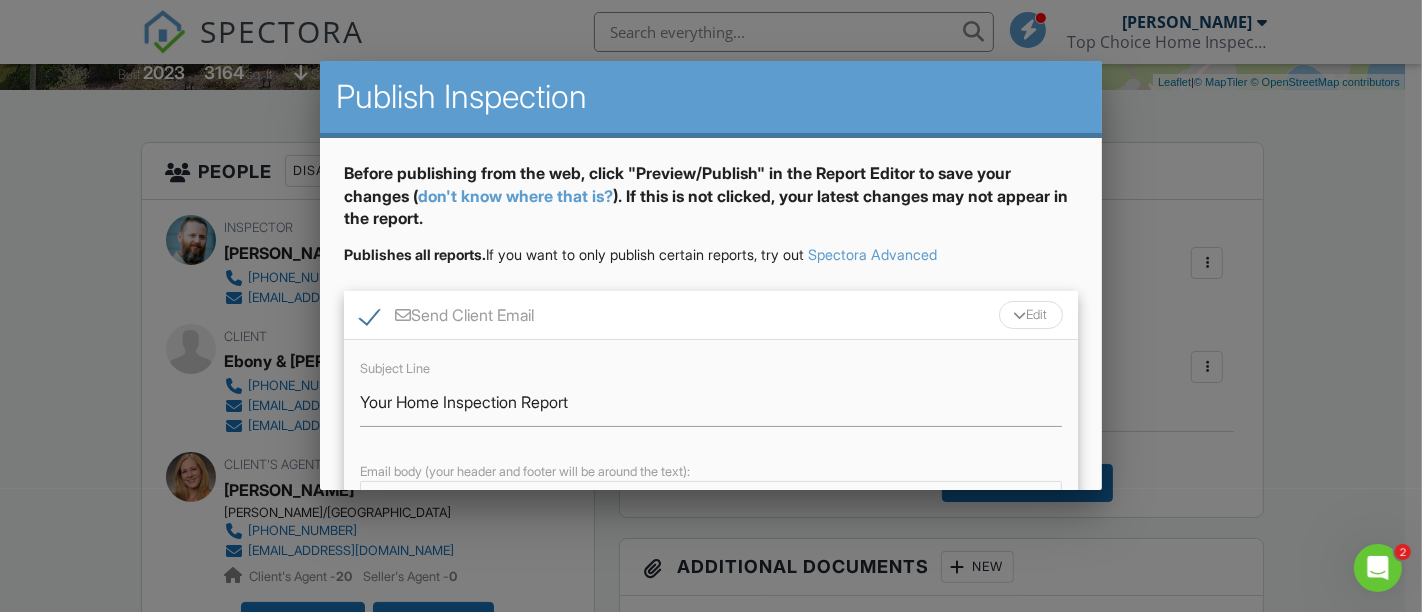 scroll, scrollTop: 111, scrollLeft: 0, axis: vertical 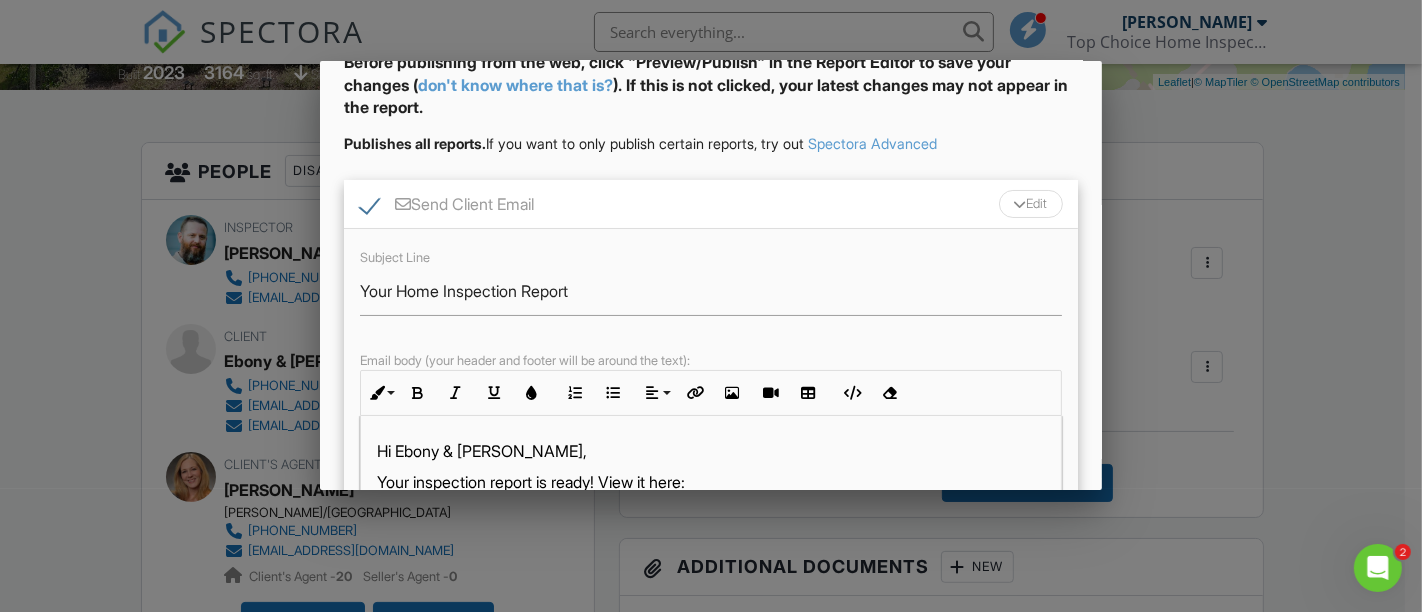 click on "Send Client Email" at bounding box center [447, 207] 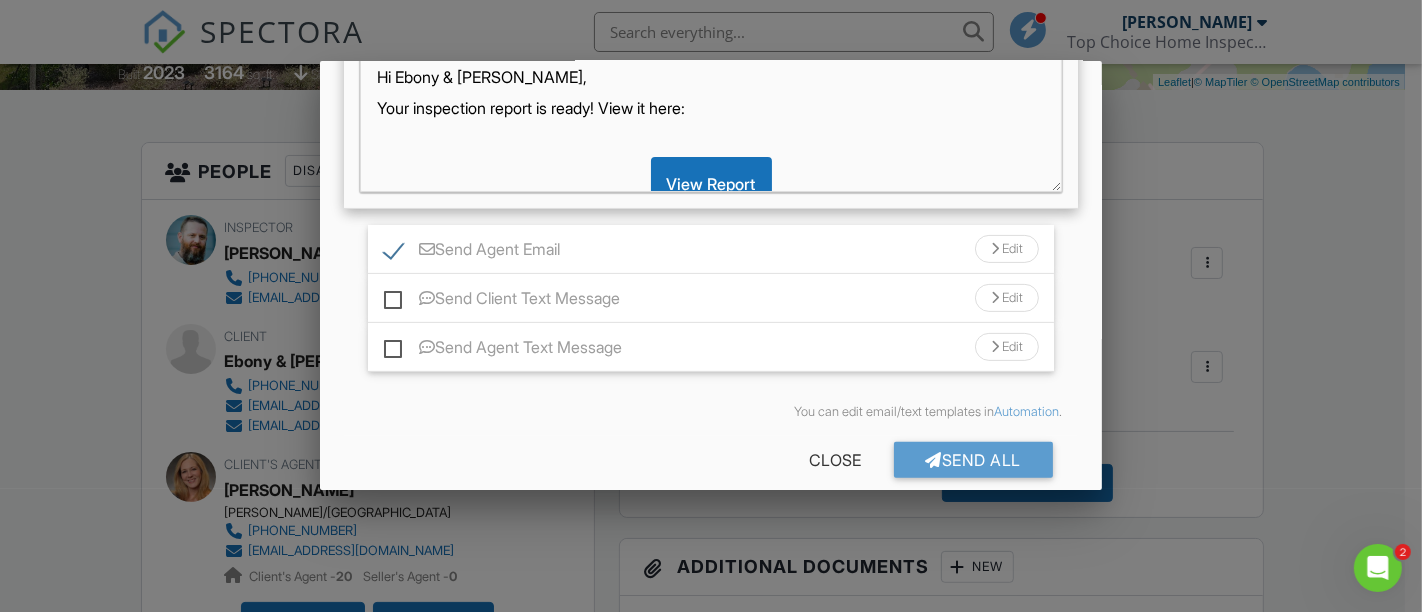 scroll, scrollTop: 508, scrollLeft: 0, axis: vertical 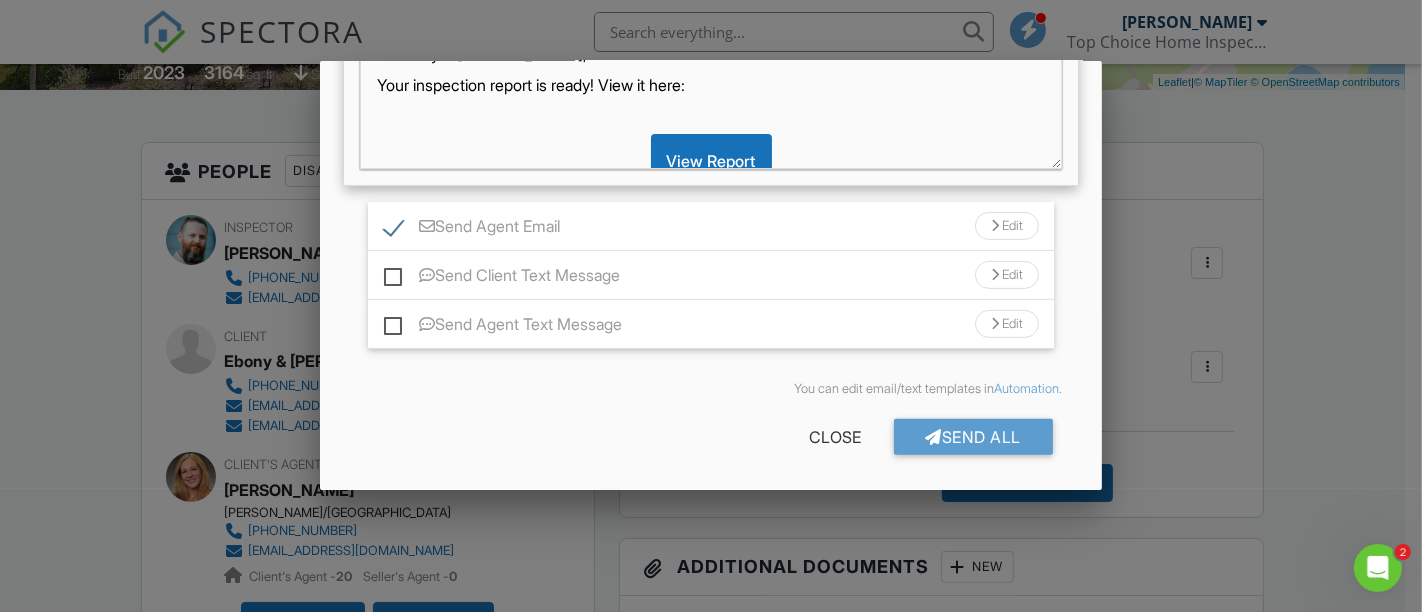 click on "Send Agent Email
Edit" at bounding box center [711, 226] 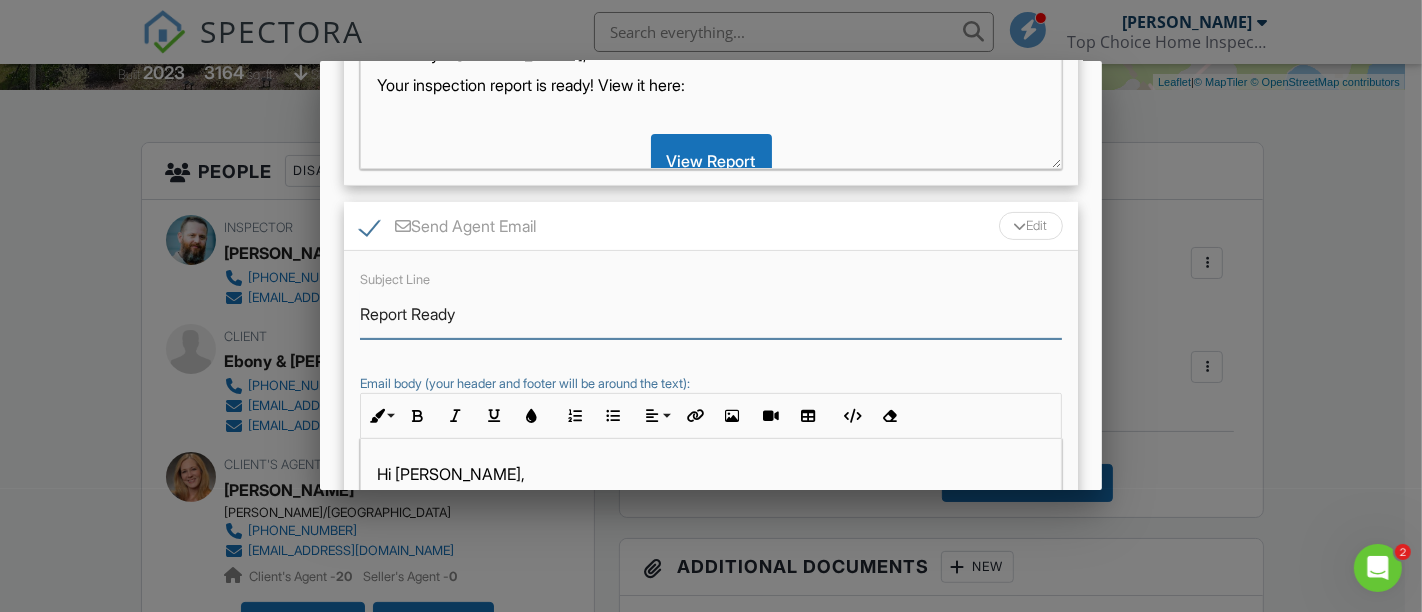 click on "Report Ready" at bounding box center [711, 314] 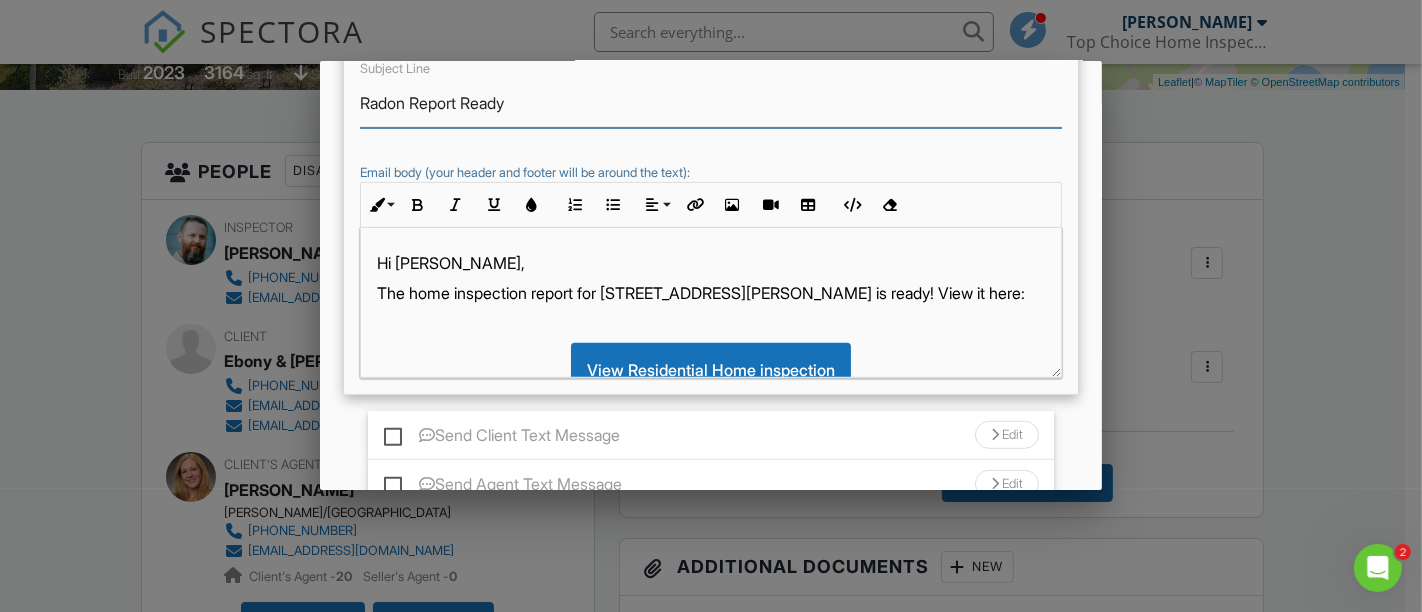 scroll, scrollTop: 730, scrollLeft: 0, axis: vertical 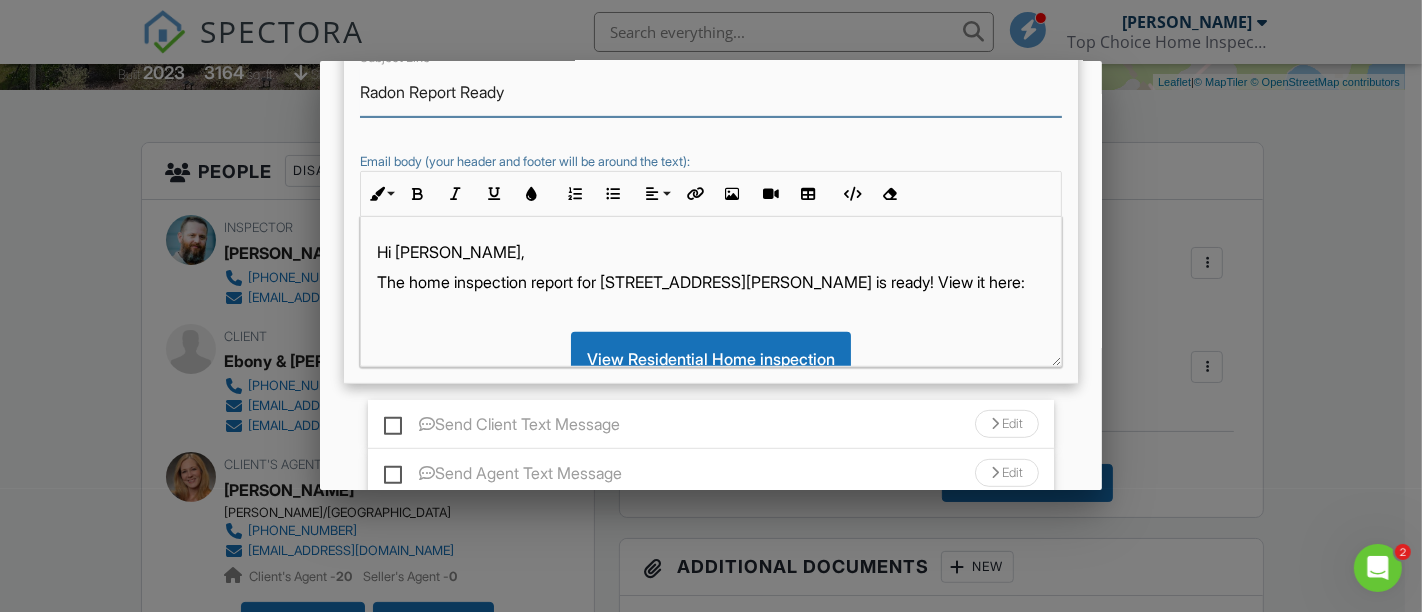 type on "Radon Report Ready" 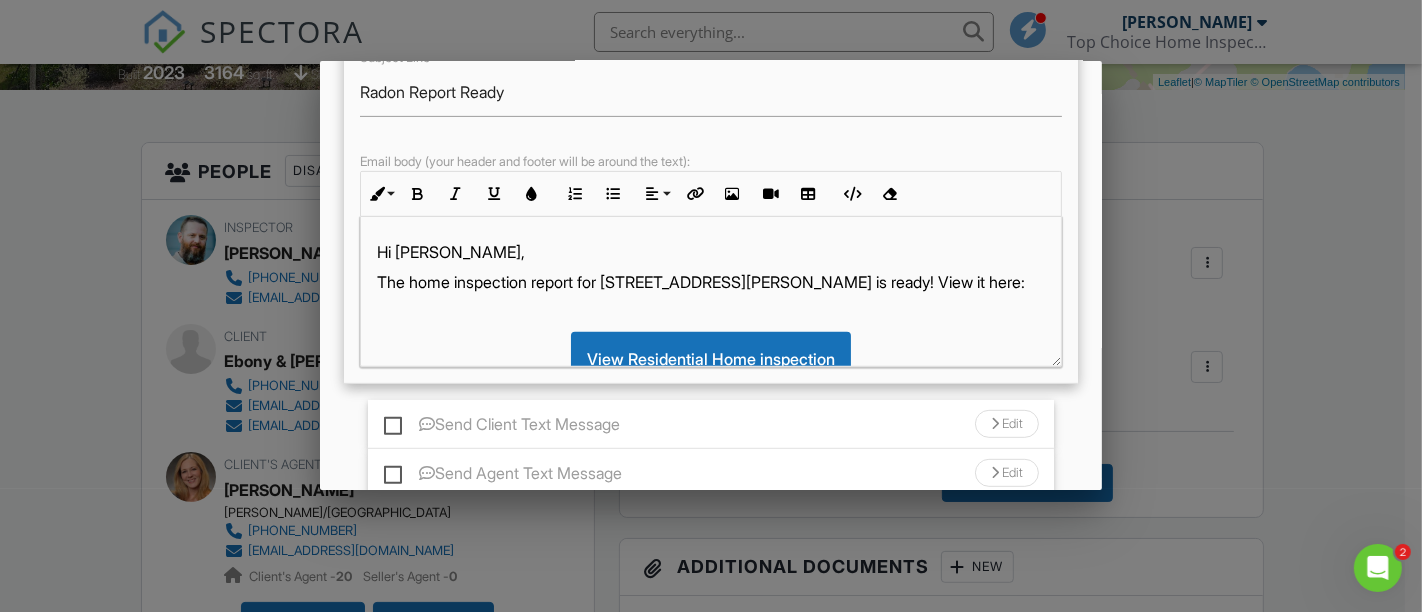 click on "The home inspection report for 652 Marion Hills Wy is ready! View it here:" at bounding box center (711, 282) 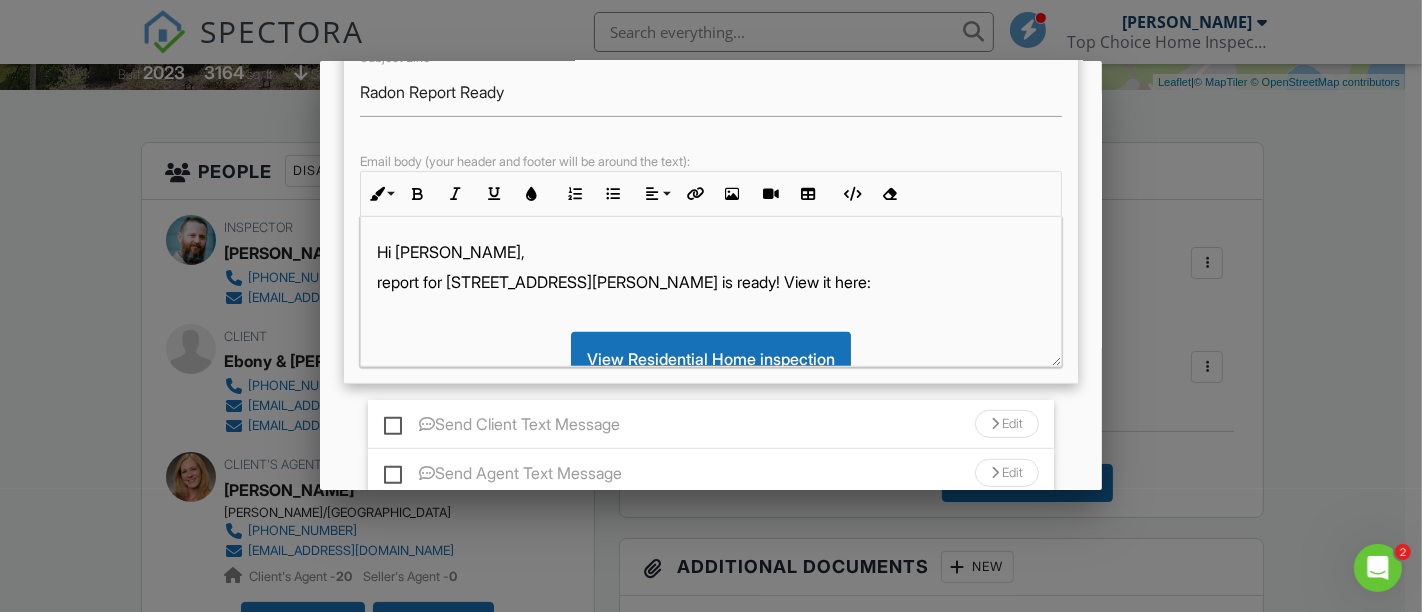 type 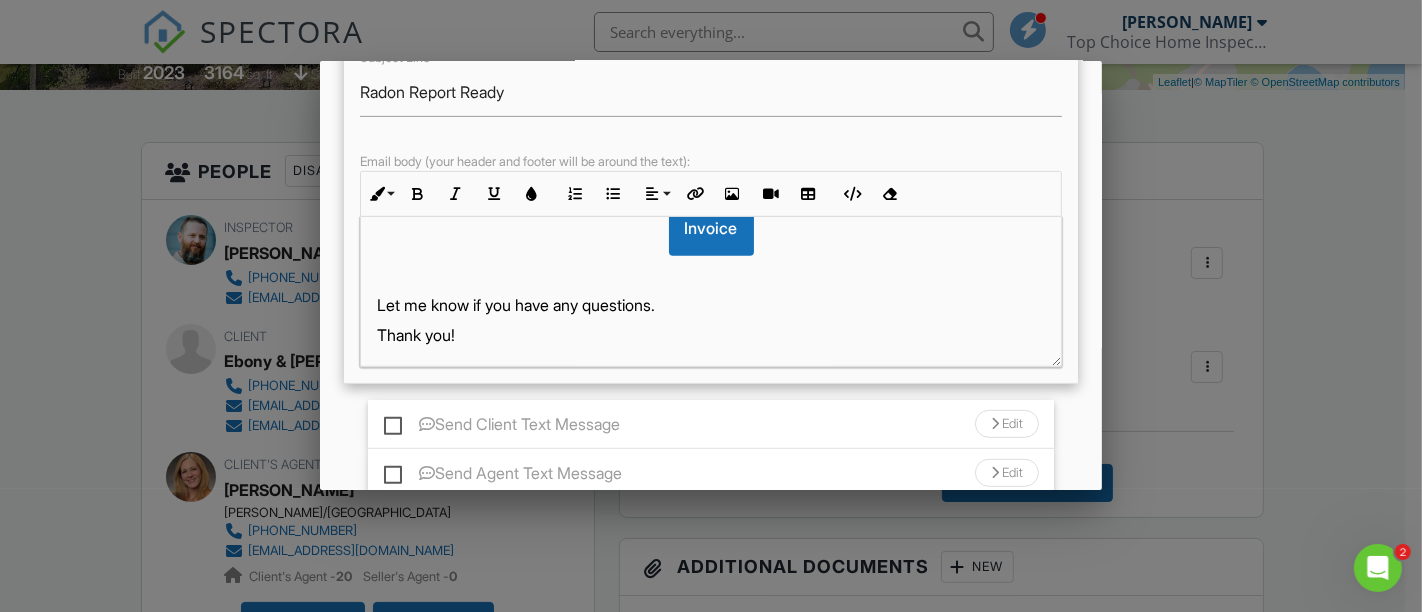 scroll, scrollTop: 351, scrollLeft: 0, axis: vertical 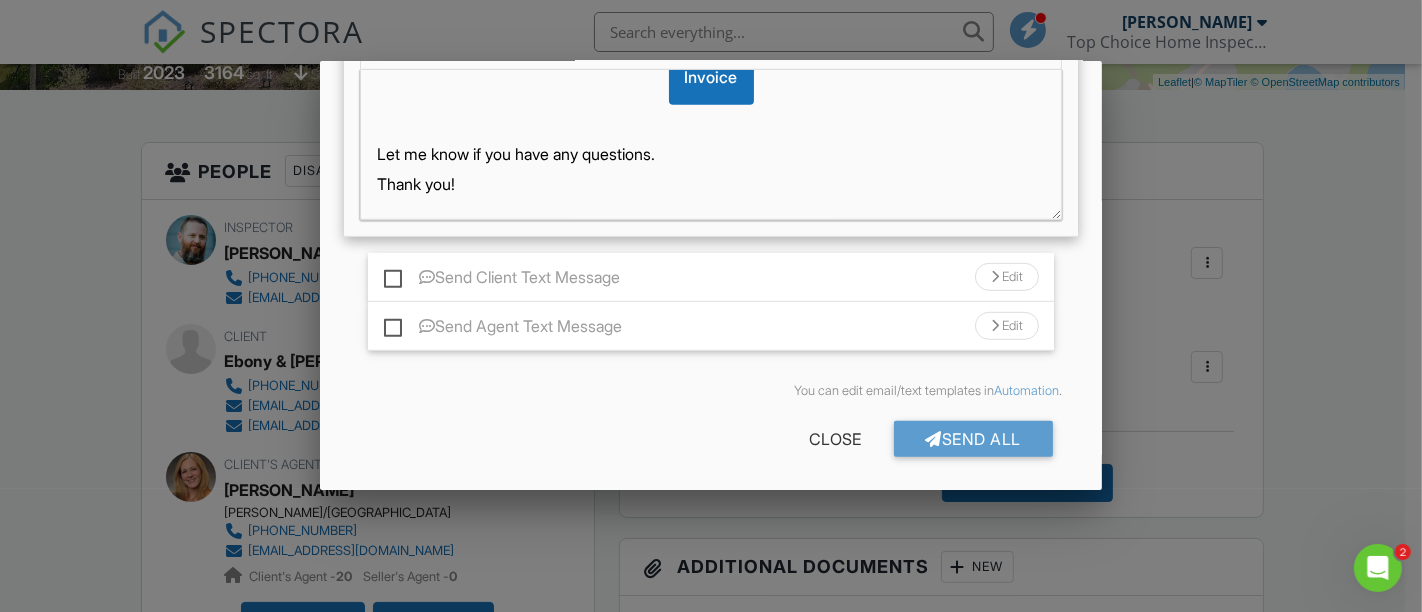 click on "Send All" at bounding box center [974, 439] 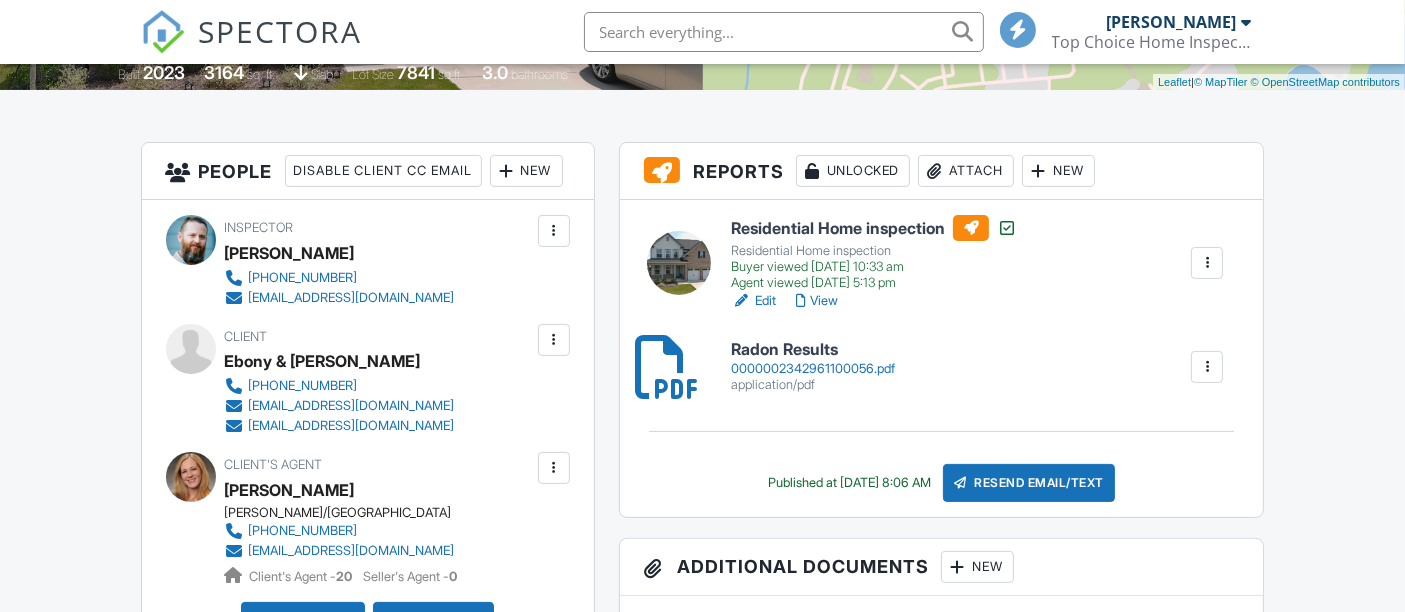 scroll, scrollTop: 444, scrollLeft: 0, axis: vertical 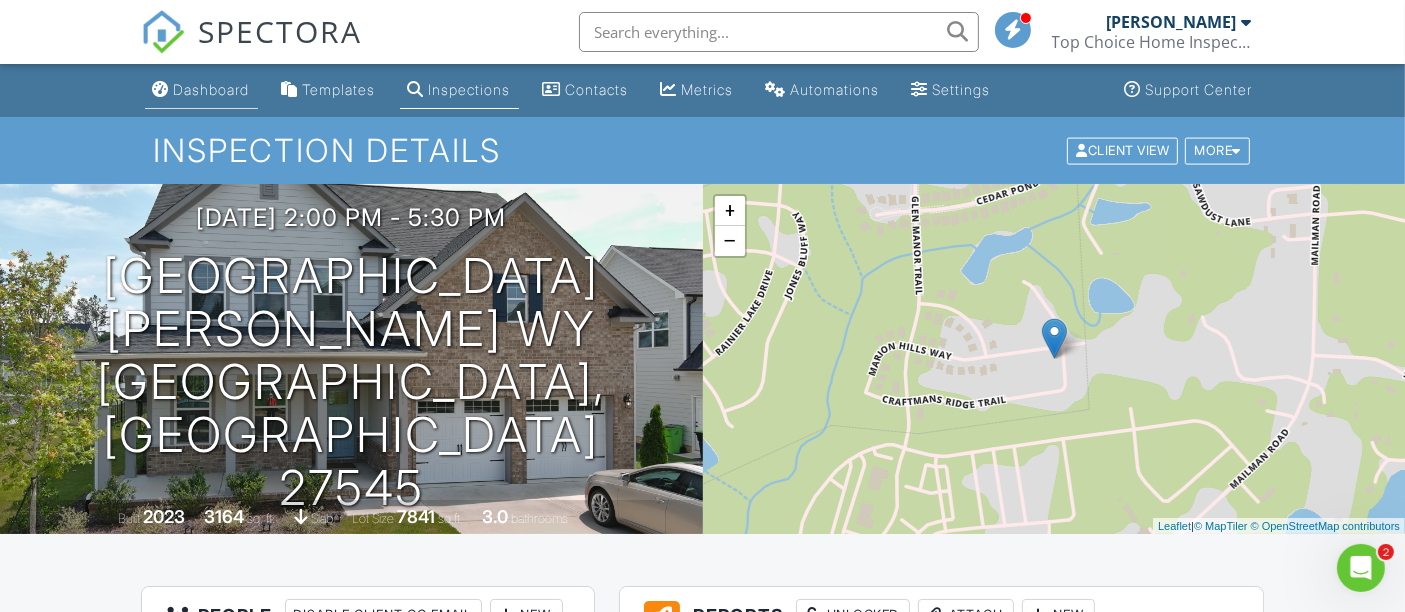 click on "Dashboard" at bounding box center [212, 89] 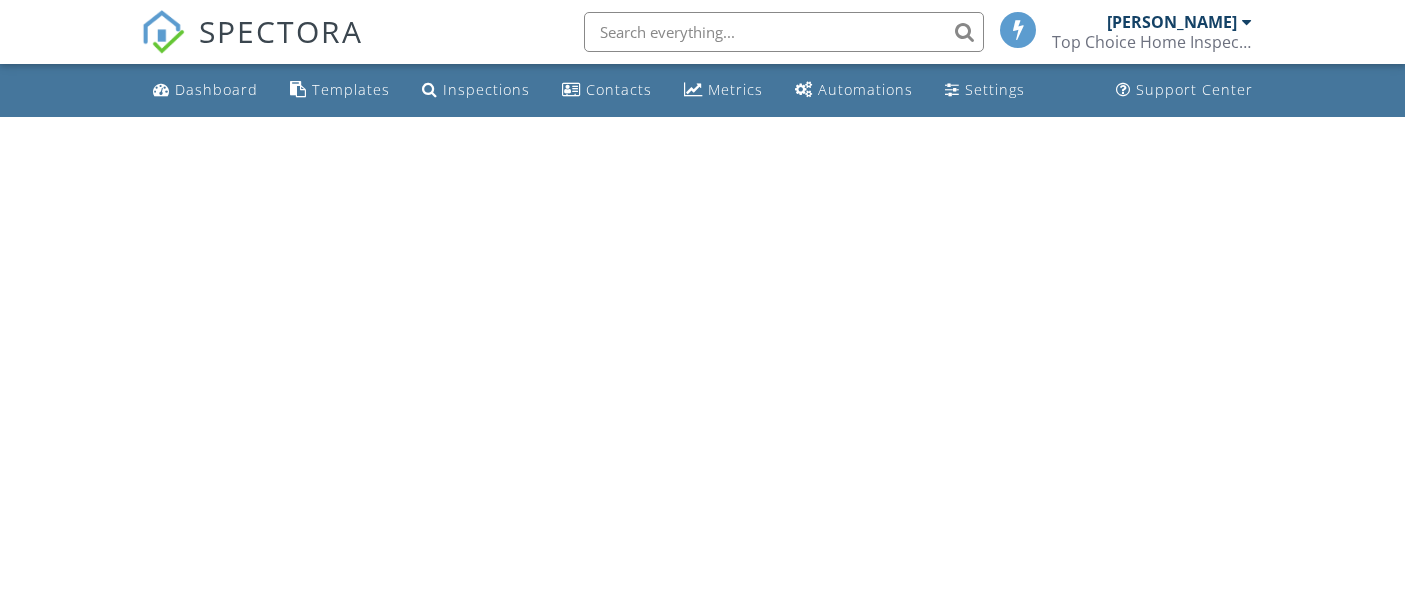 scroll, scrollTop: 0, scrollLeft: 0, axis: both 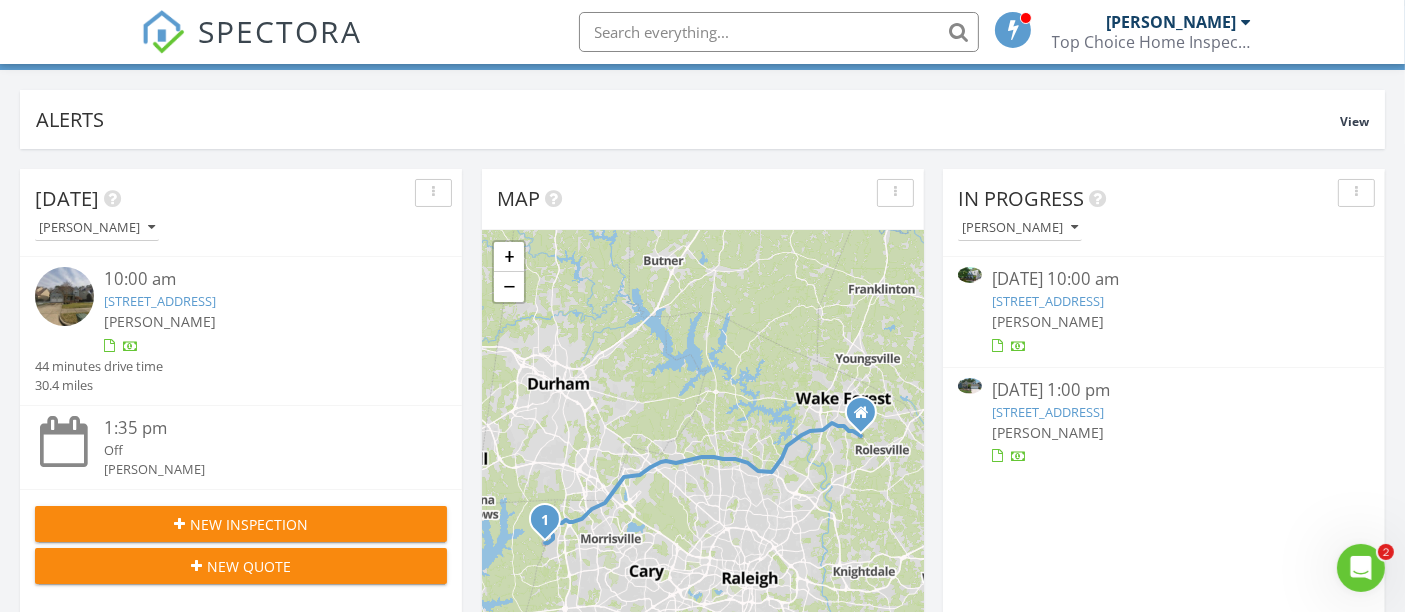 click on "7501 Old Fox Trail, Raleigh, NC 27613" at bounding box center [1048, 301] 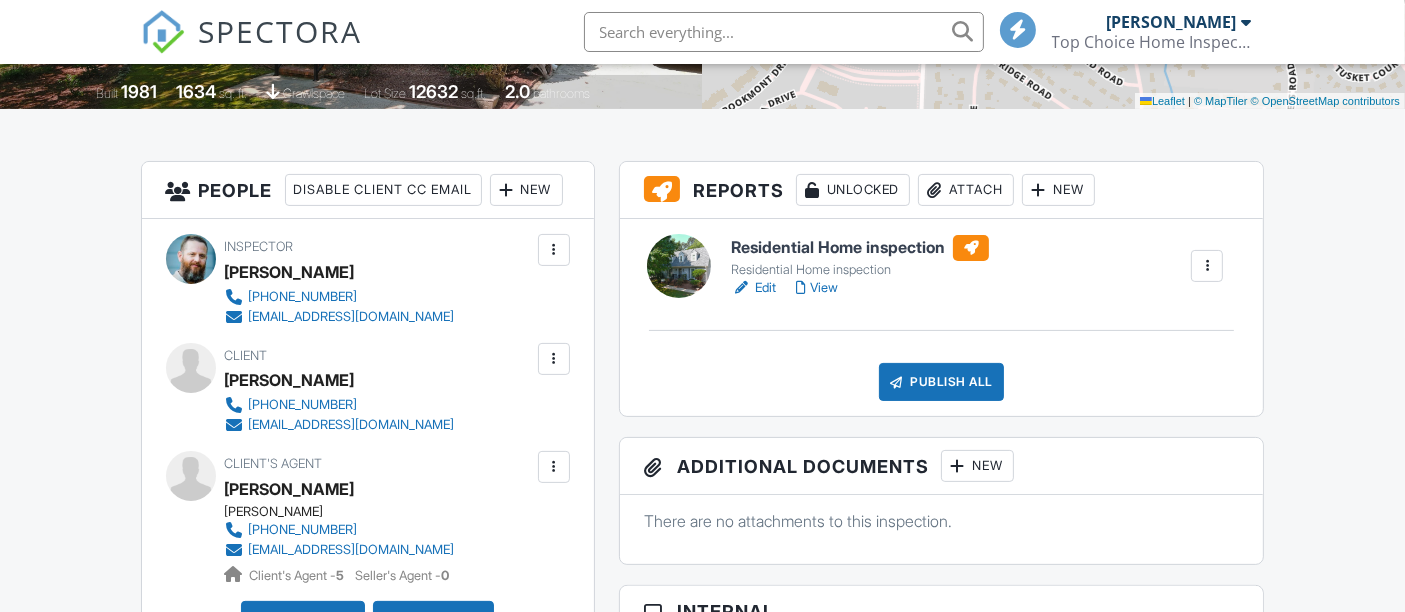 scroll, scrollTop: 444, scrollLeft: 0, axis: vertical 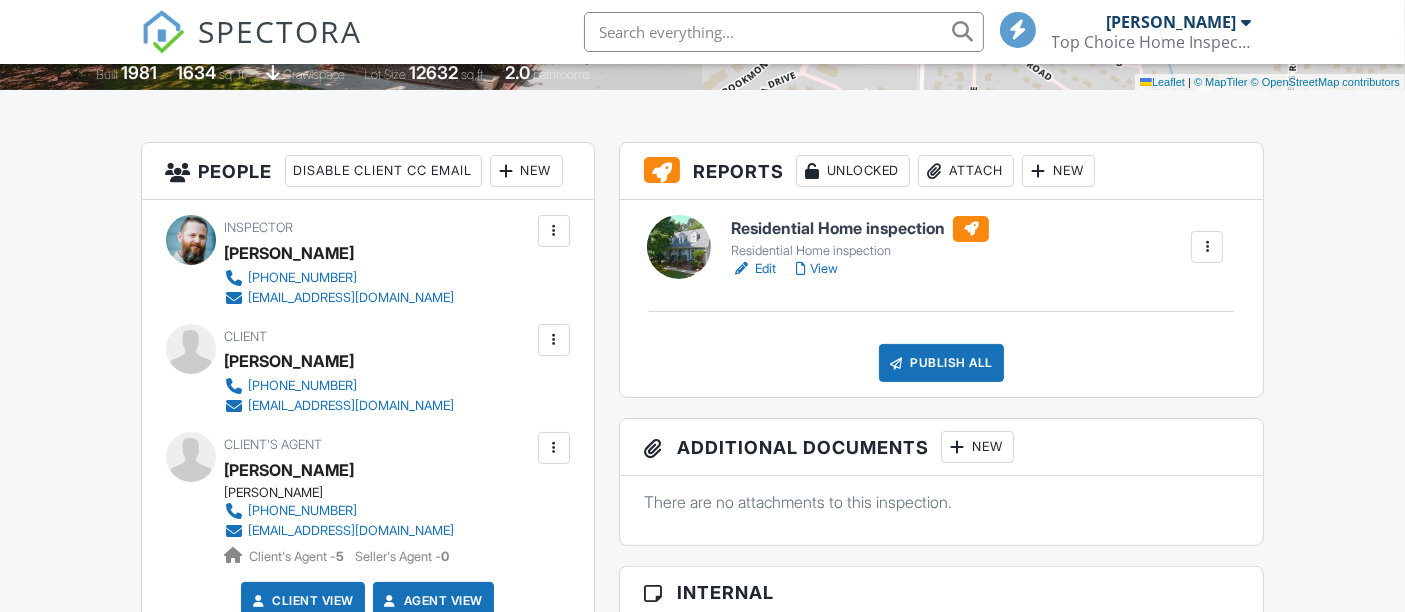 click on "View" at bounding box center [817, 269] 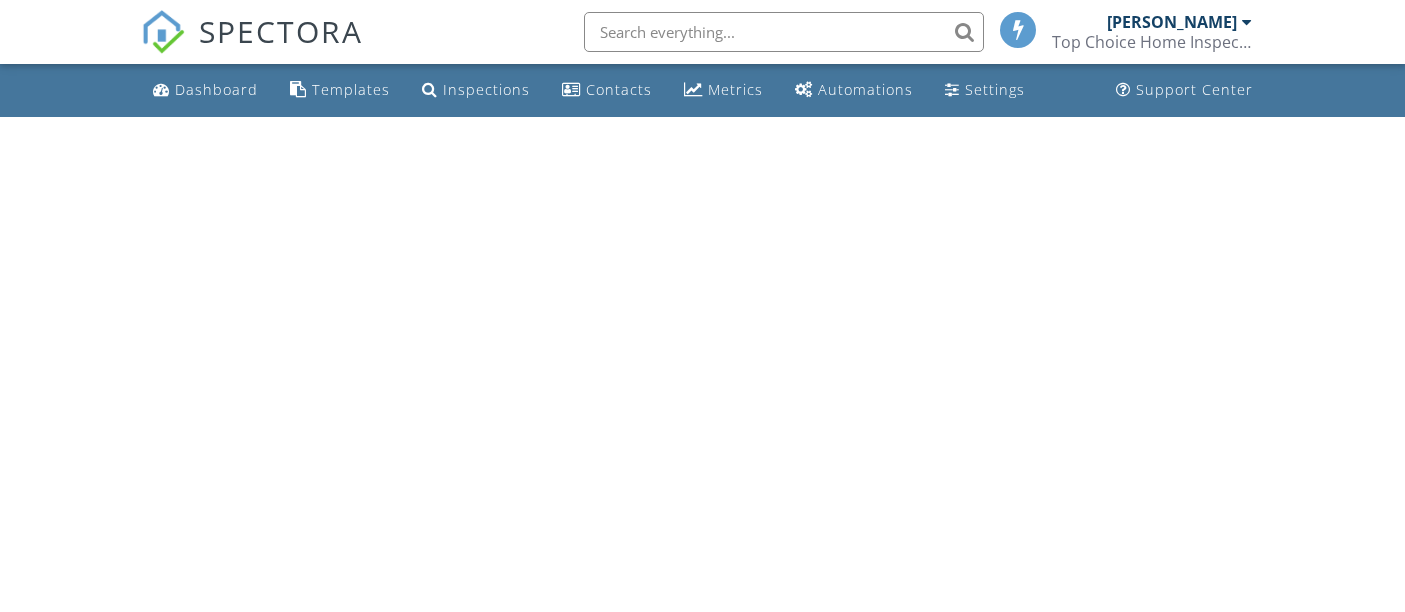 scroll, scrollTop: 0, scrollLeft: 0, axis: both 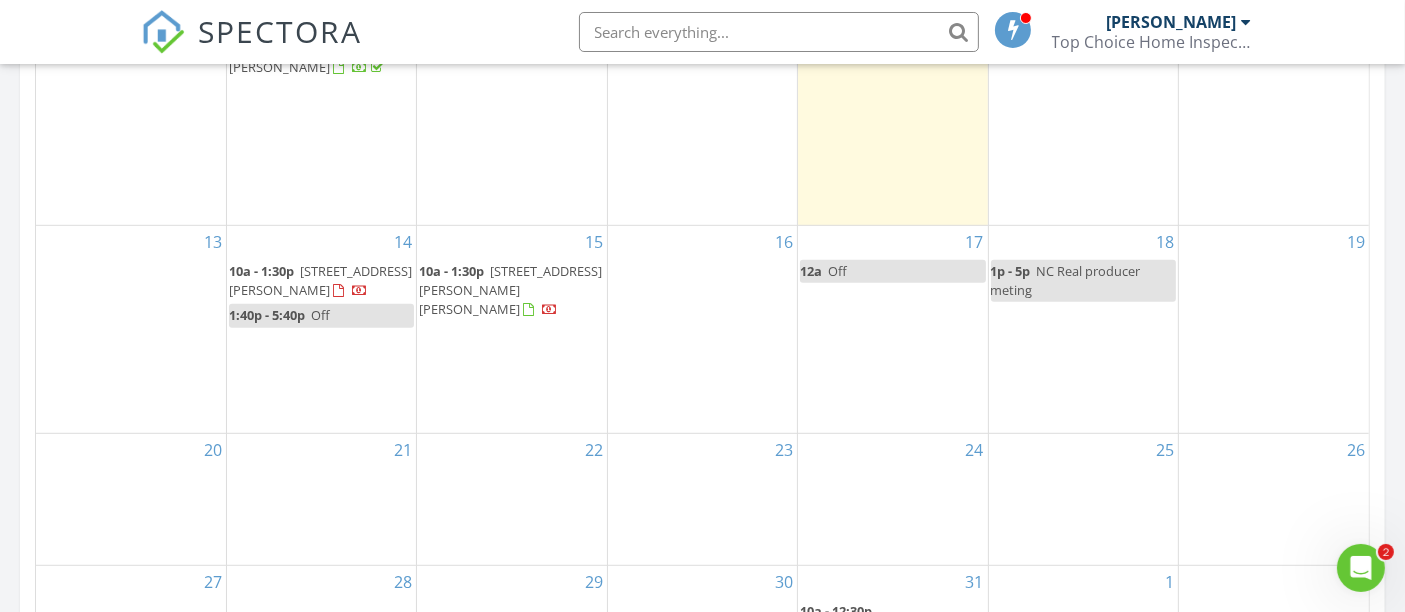 click on "18
1p - 5p
NC Real producer meting" at bounding box center (1083, 329) 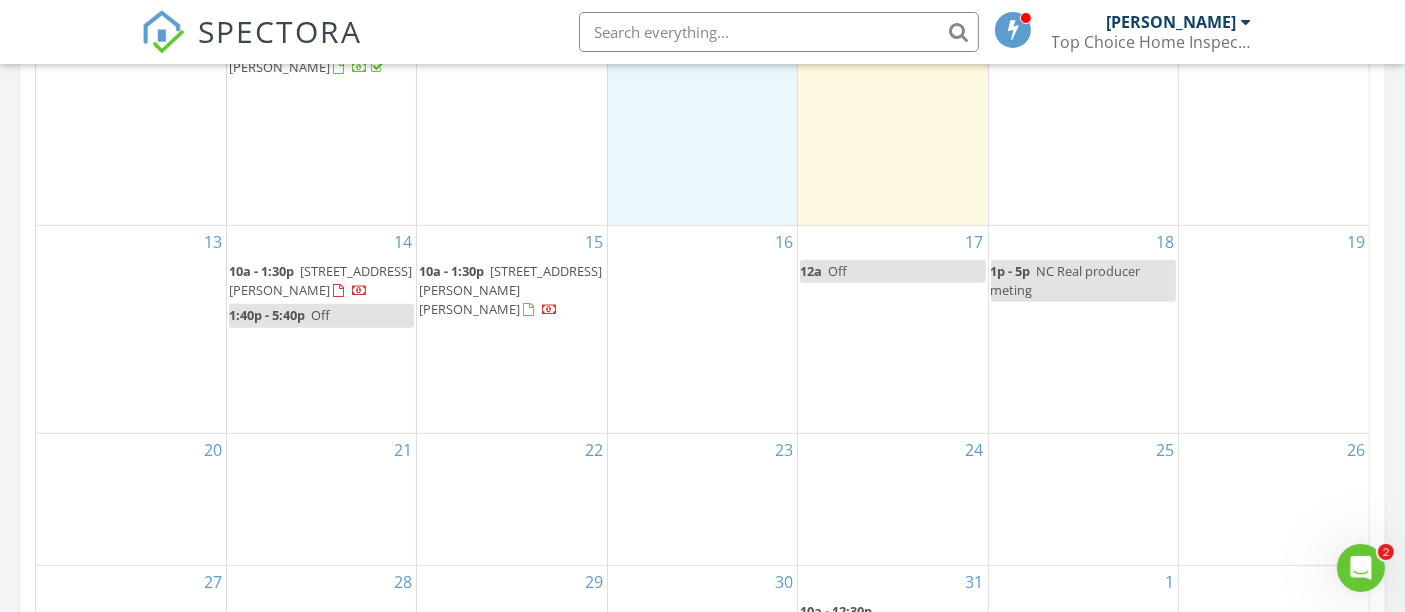 click on "9
1p - 3:30p
93 War Admiral Dr, Clayton 27520" at bounding box center (702, 82) 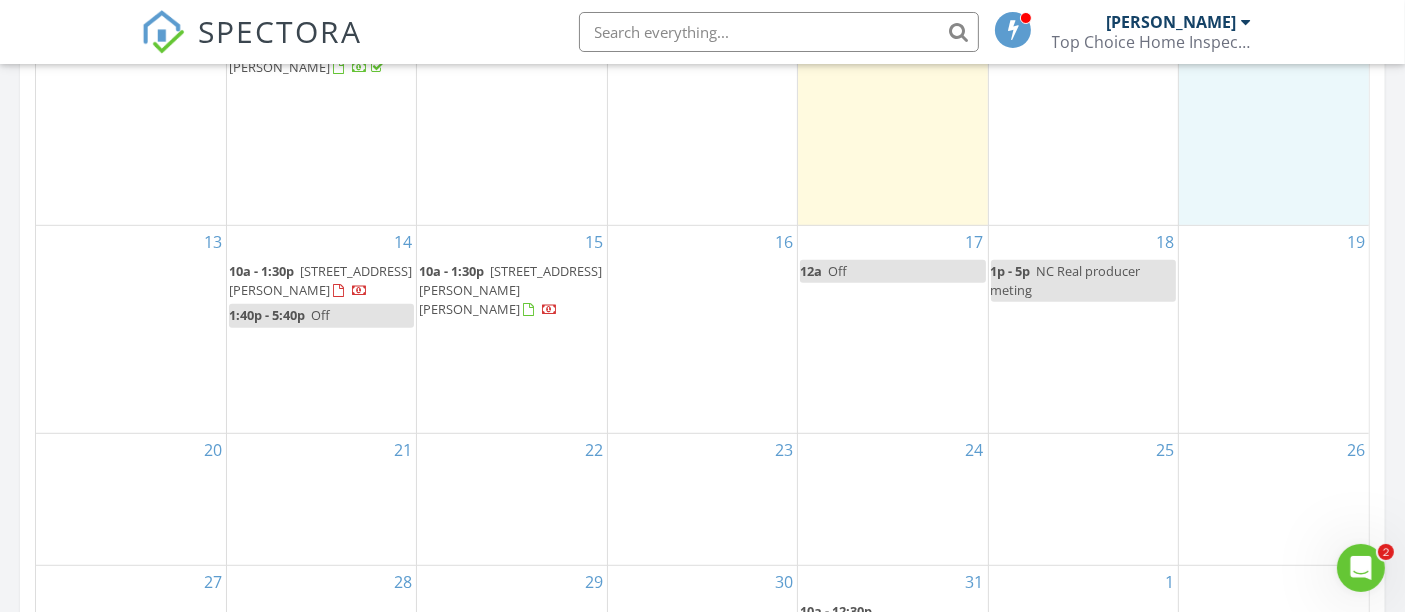 click on "12" at bounding box center [1274, 82] 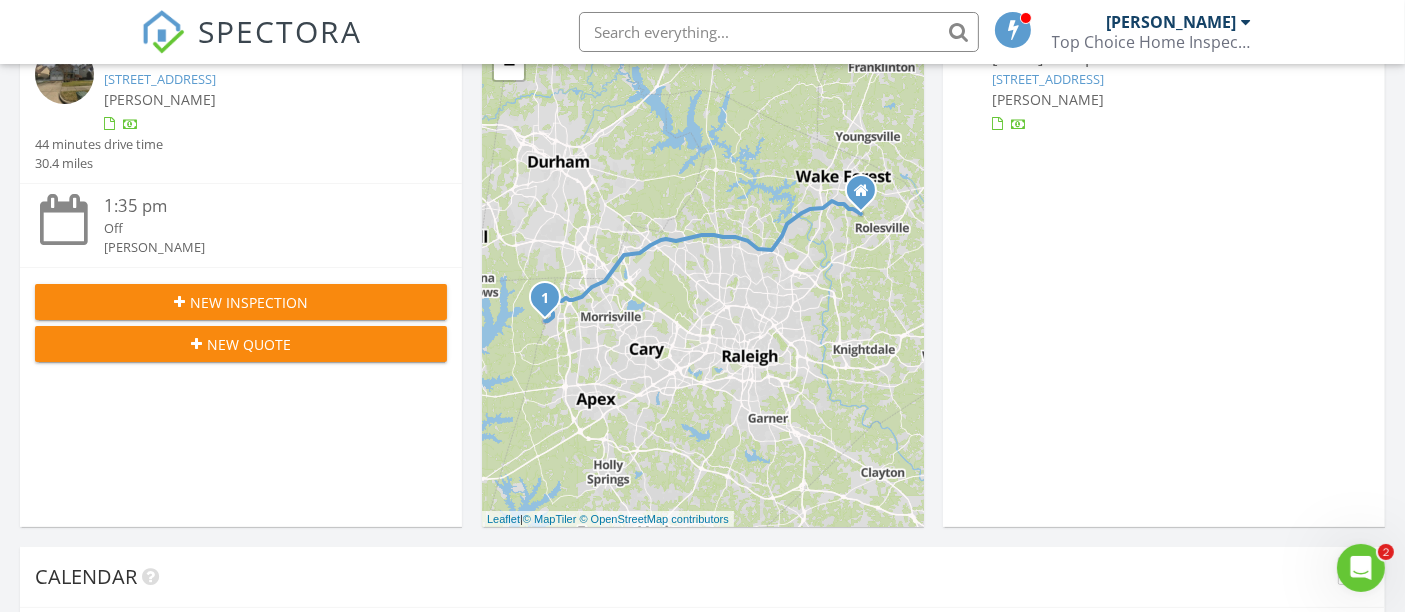 scroll, scrollTop: 0, scrollLeft: 0, axis: both 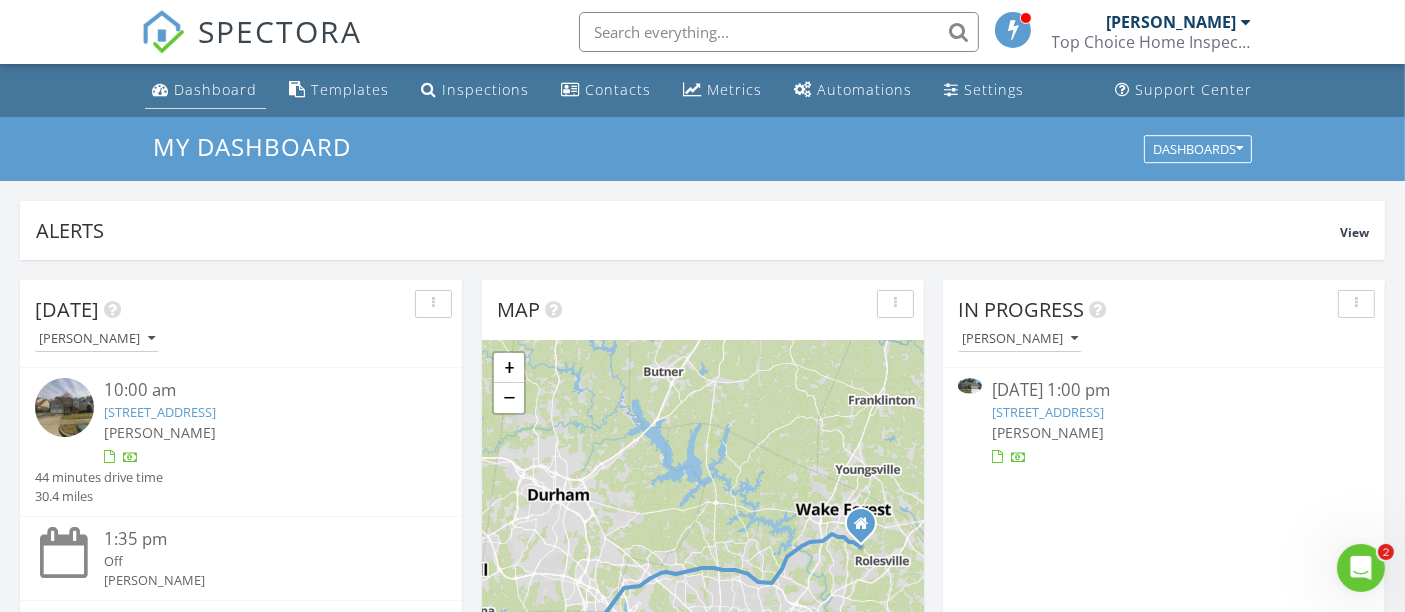 click on "Dashboard" at bounding box center (216, 89) 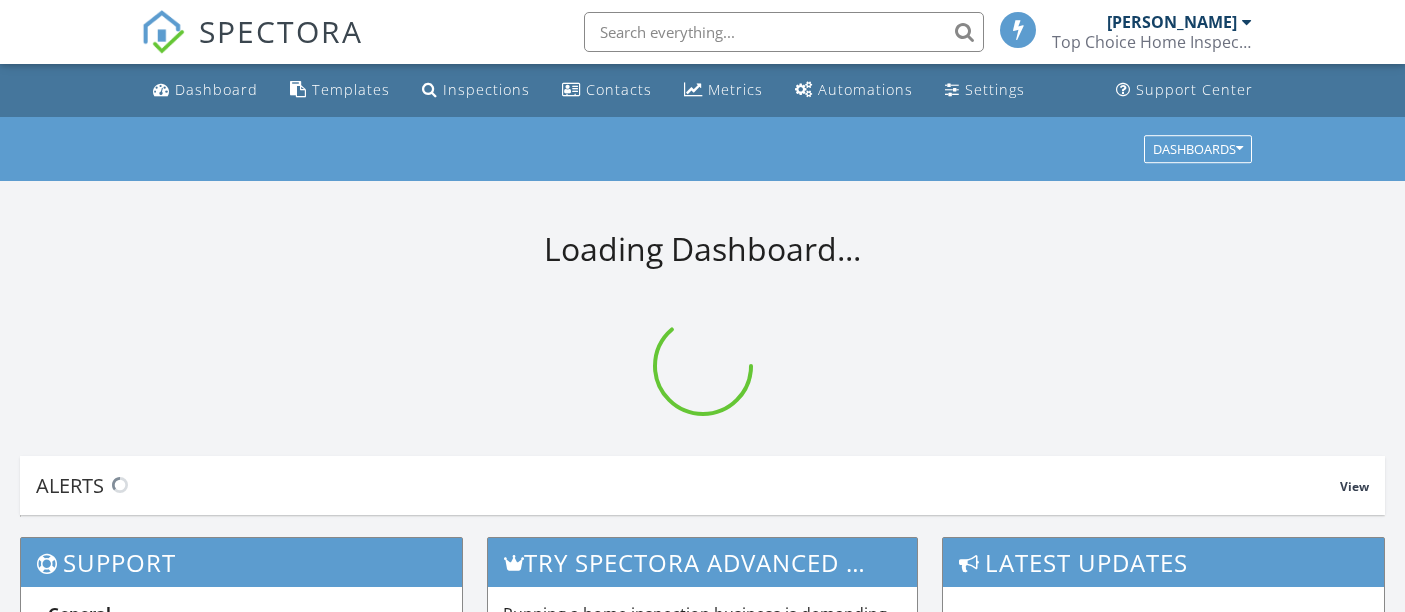 scroll, scrollTop: 0, scrollLeft: 0, axis: both 